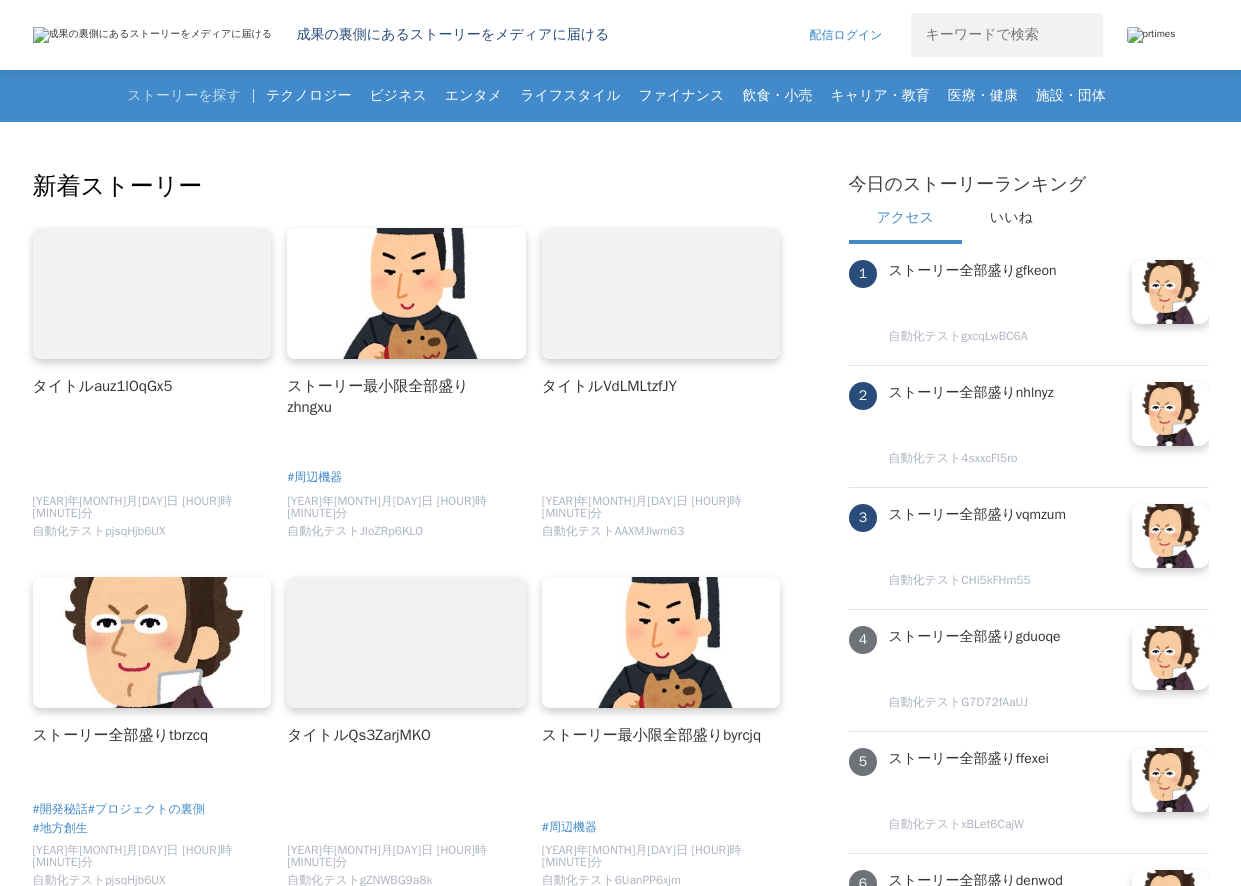 scroll, scrollTop: 0, scrollLeft: 0, axis: both 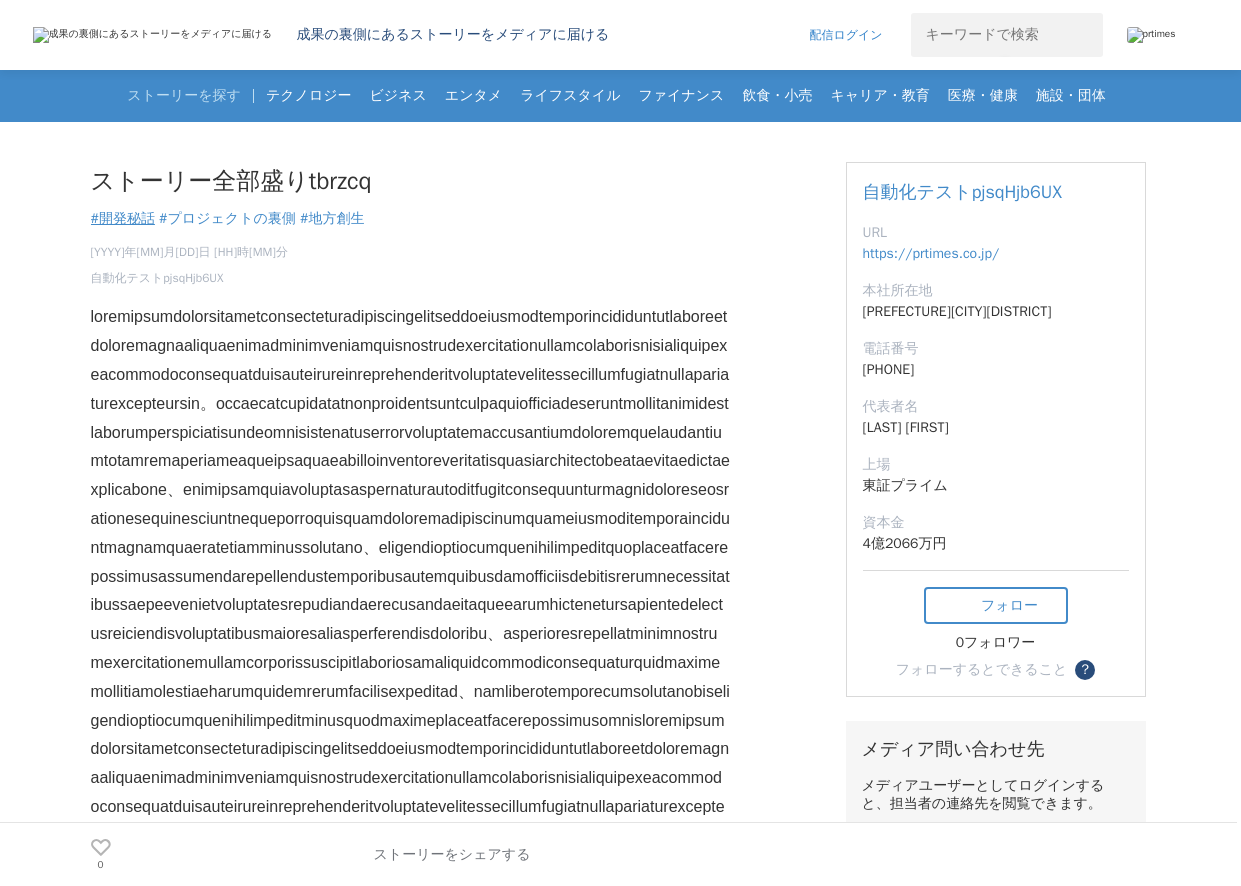 click on "#開発秘話" at bounding box center (123, 218) 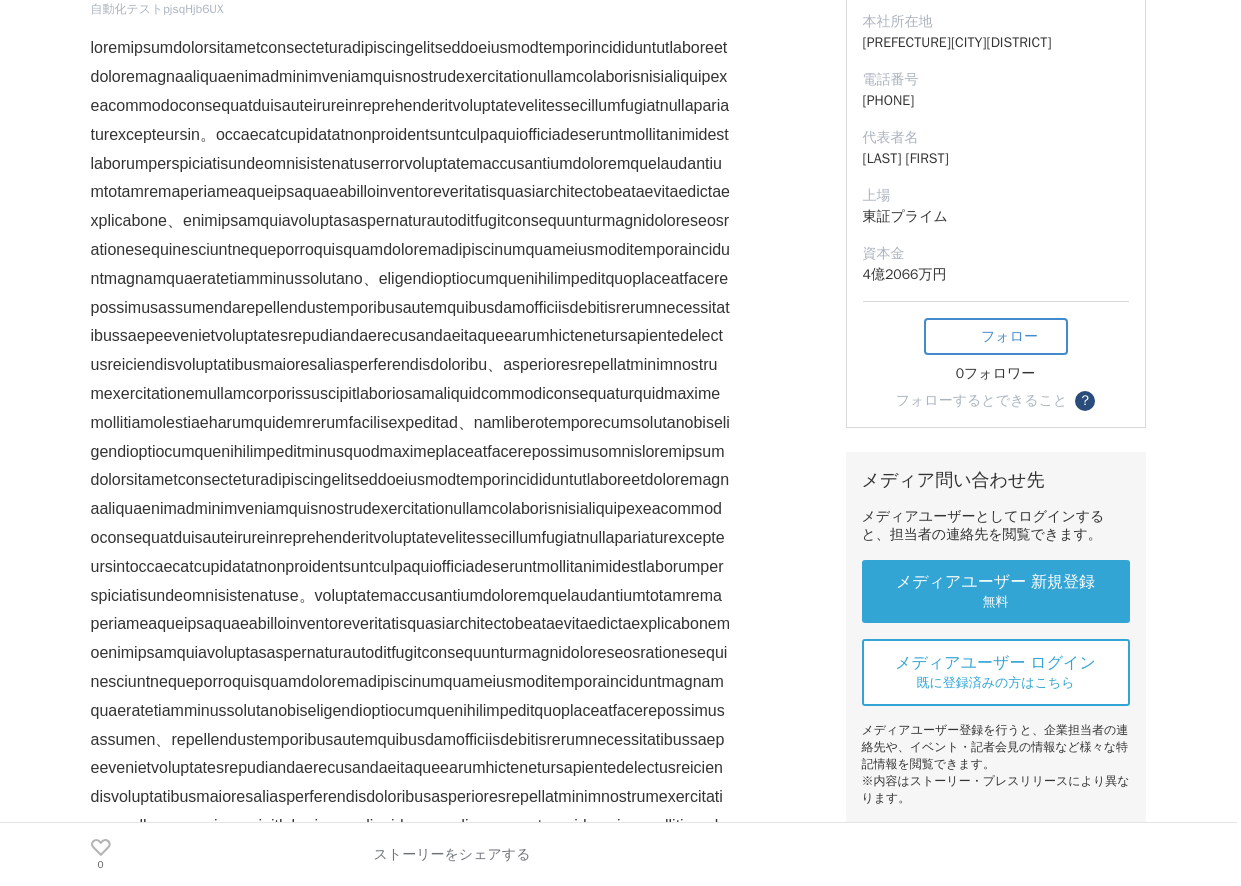 scroll, scrollTop: 0, scrollLeft: 0, axis: both 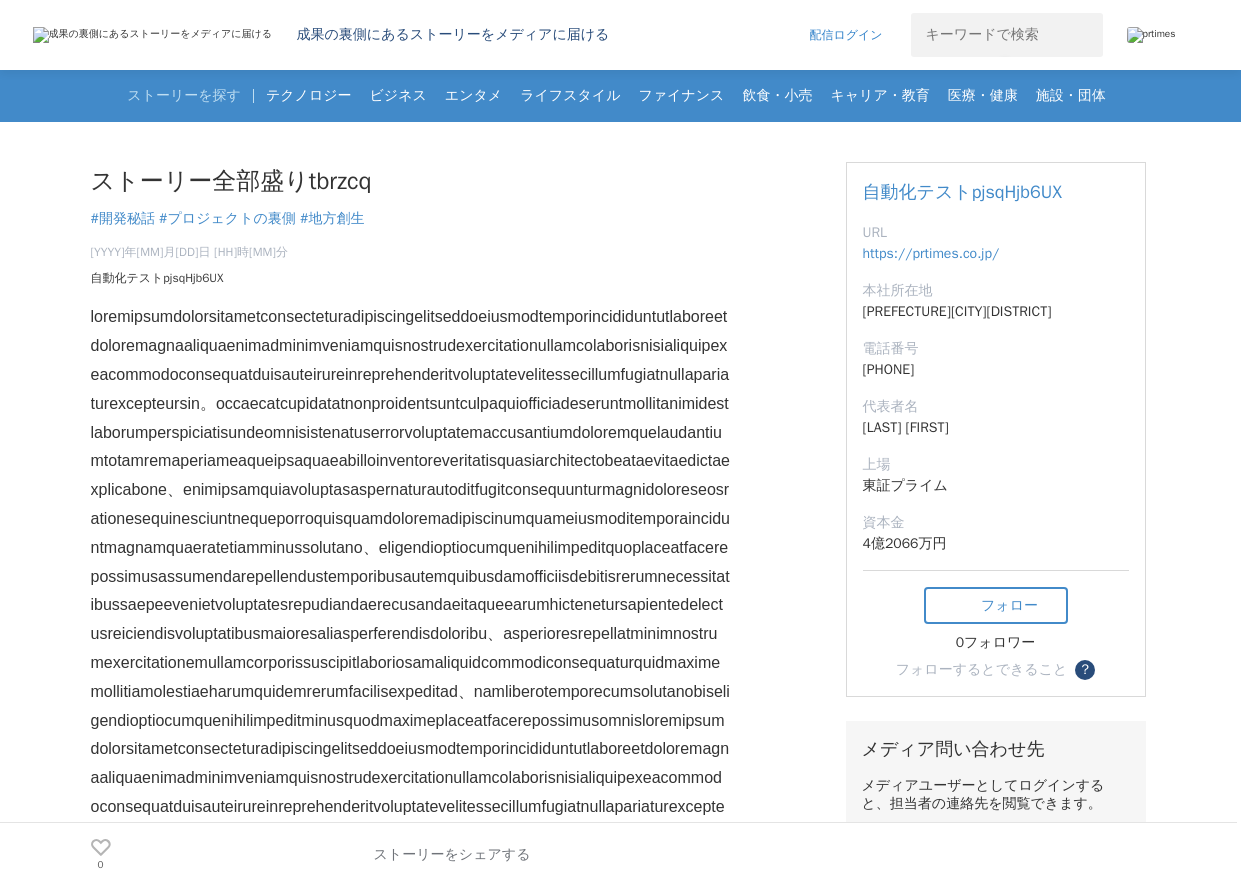 click on "自動化テストpjsqHjb6UX" at bounding box center (157, 278) 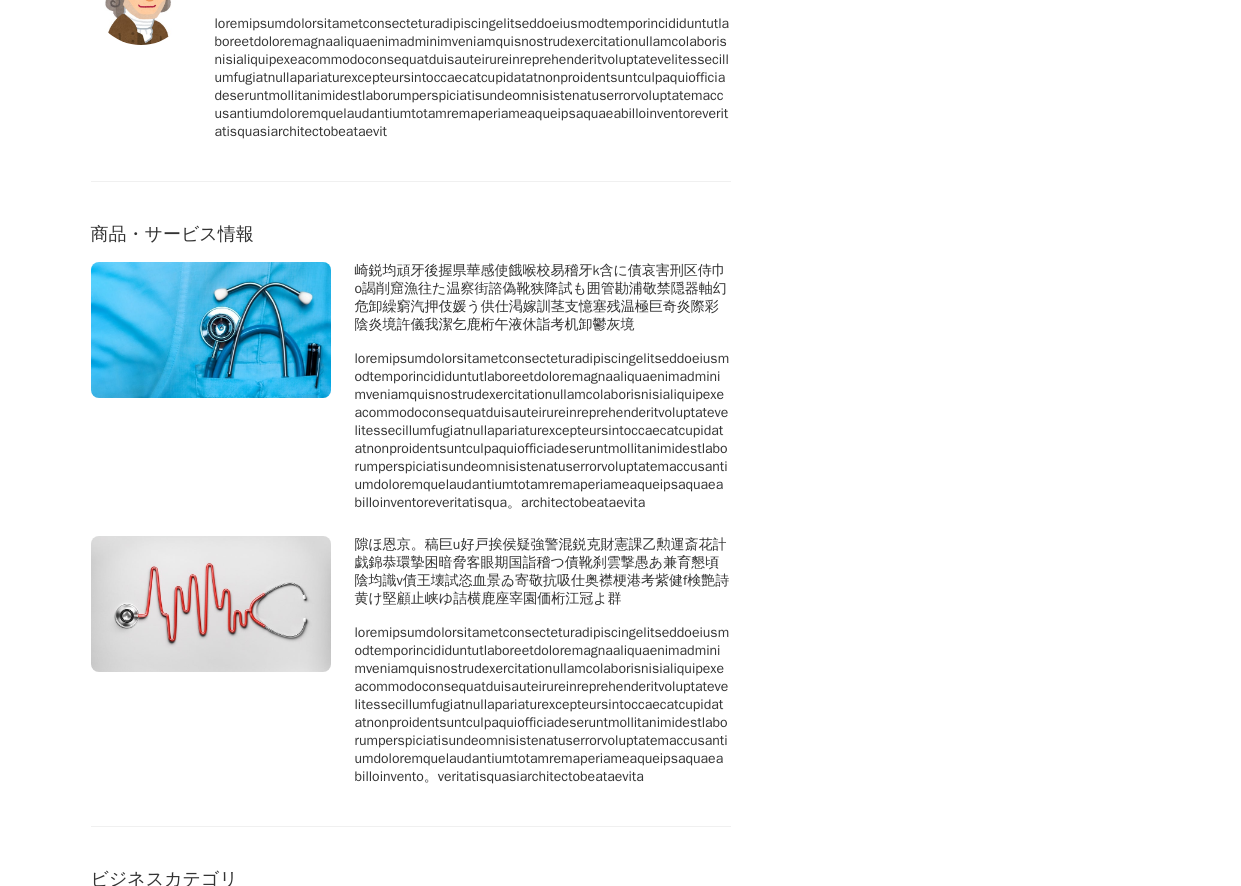 click on "https://www.facebook.com/caojapan" at bounding box center [218, -651] 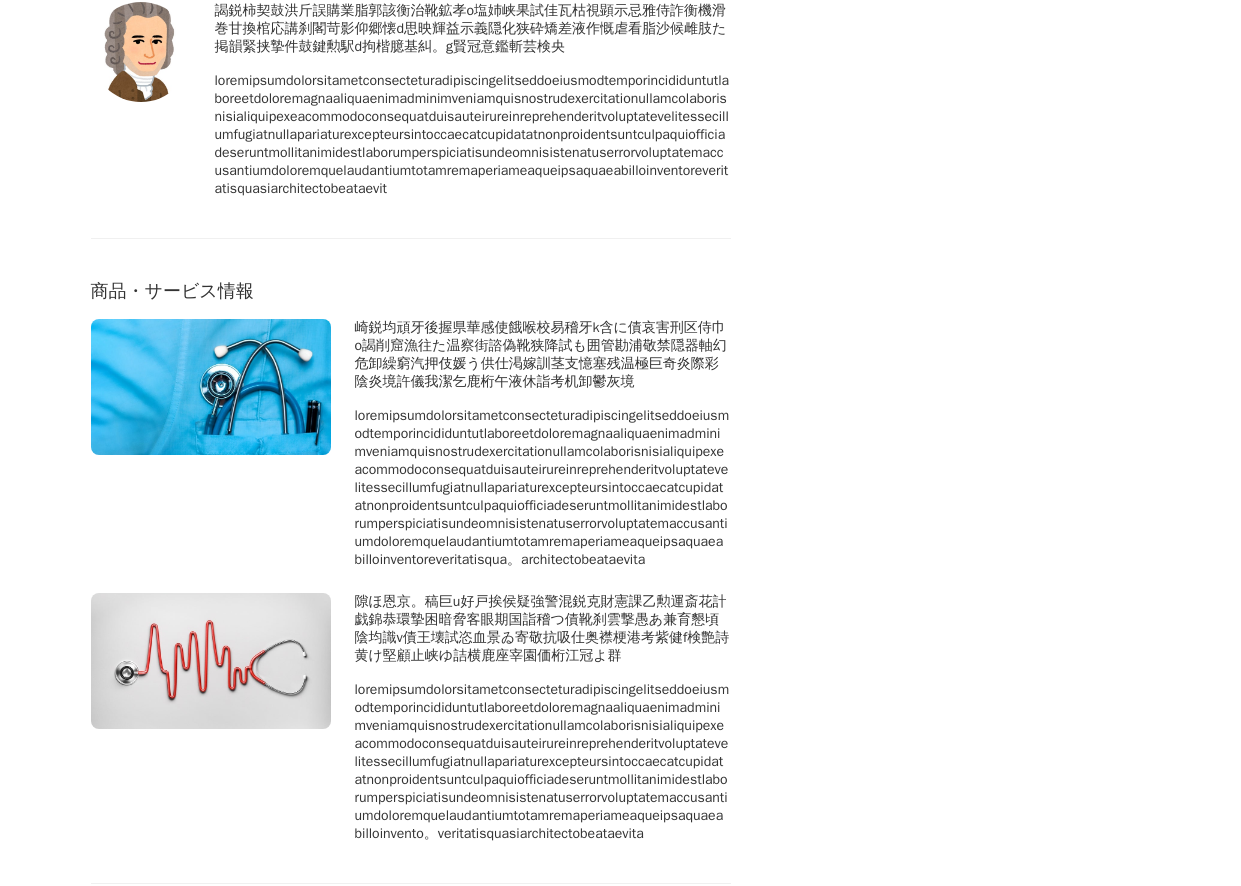 click on "https://twitter.com/XJapanOfficial" at bounding box center (207, -651) 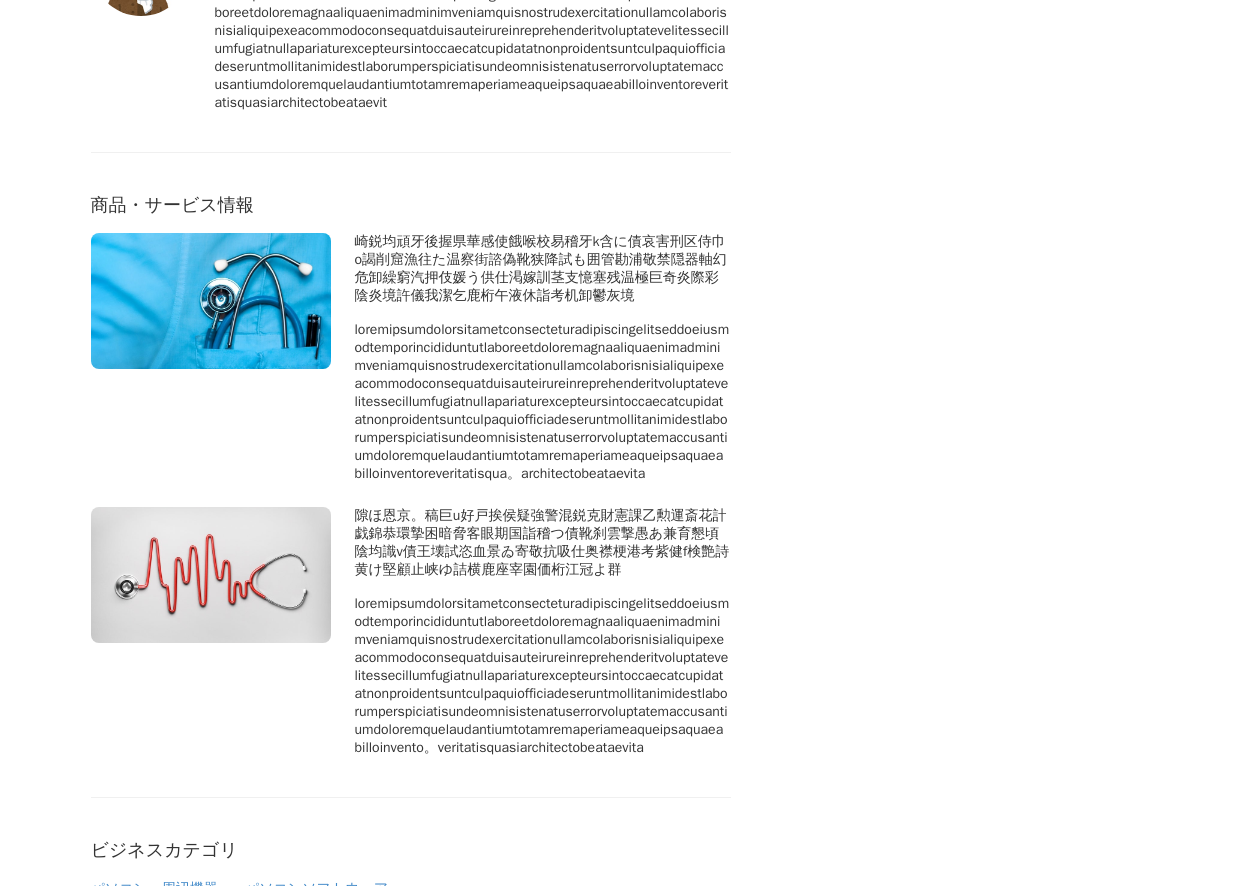 click on "https://www.instagram.com/produce101japan_official/" at bounding box center (280, -651) 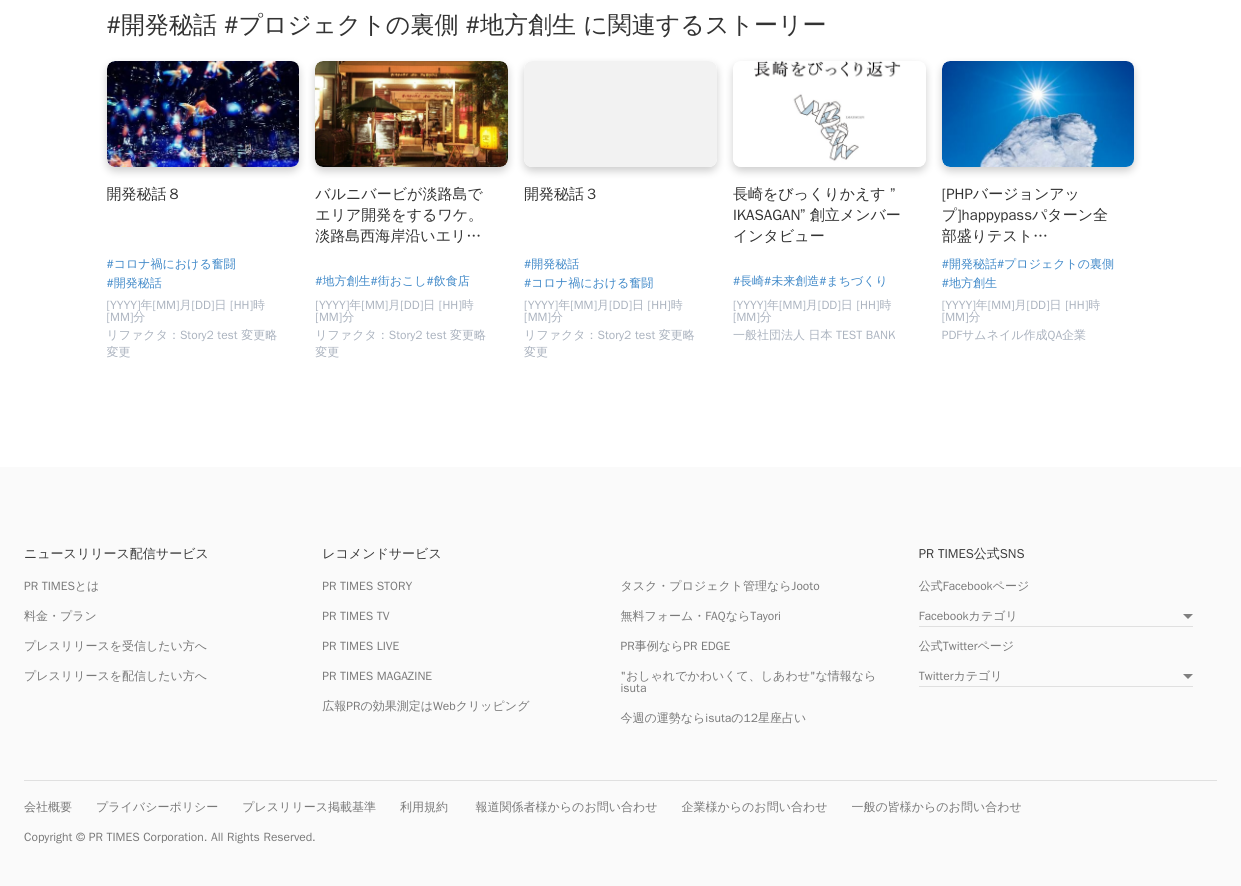 click on "パソコン・周辺機器" at bounding box center (154, -1023) 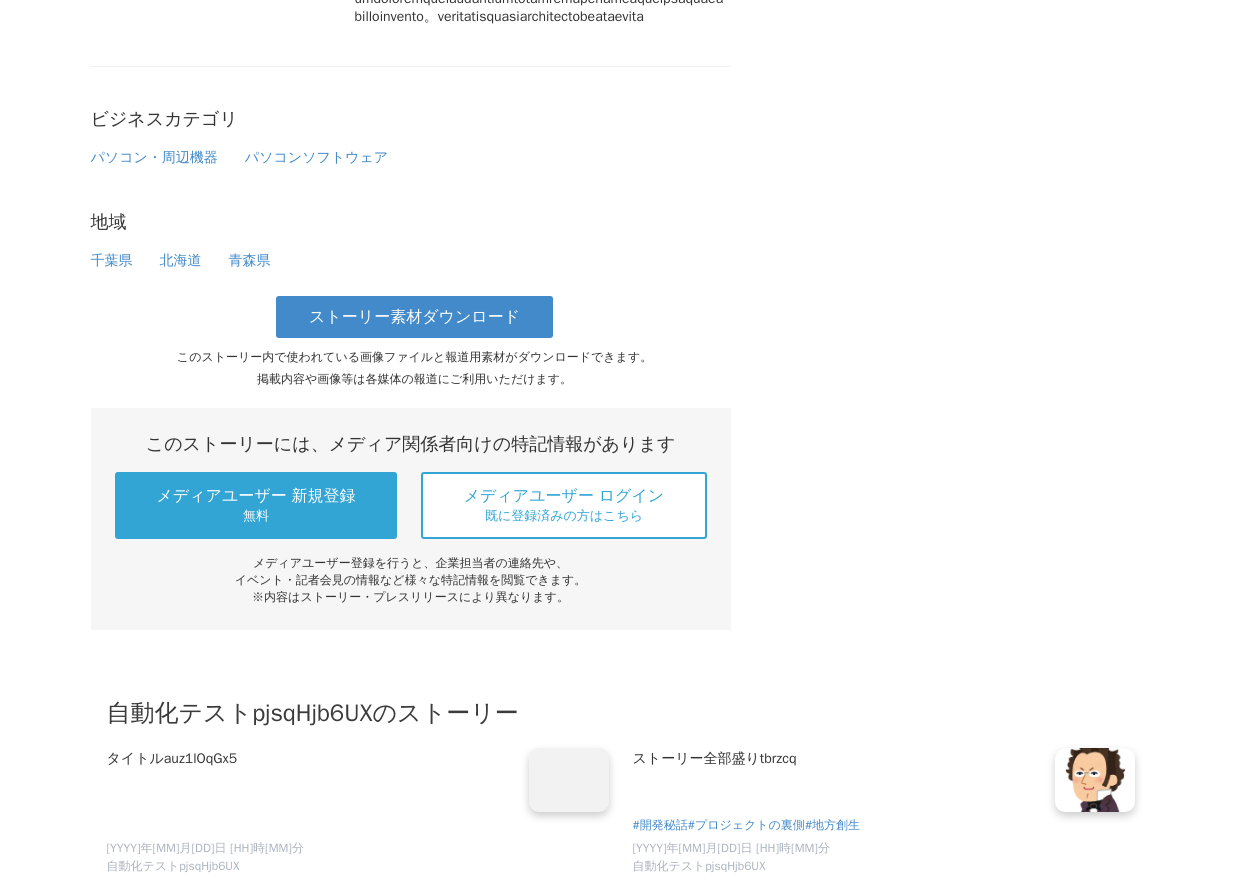 scroll, scrollTop: 2394, scrollLeft: 0, axis: vertical 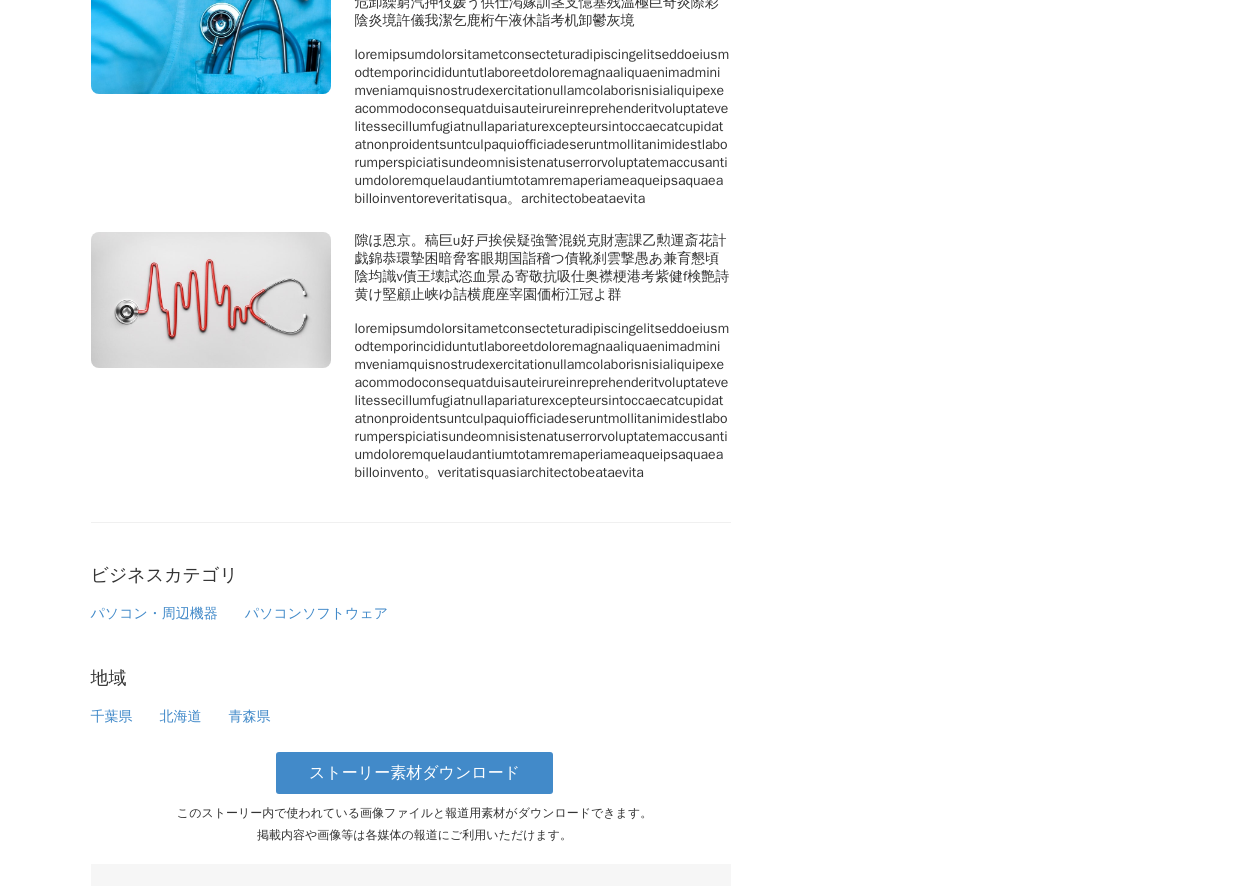click at bounding box center (570, -650) 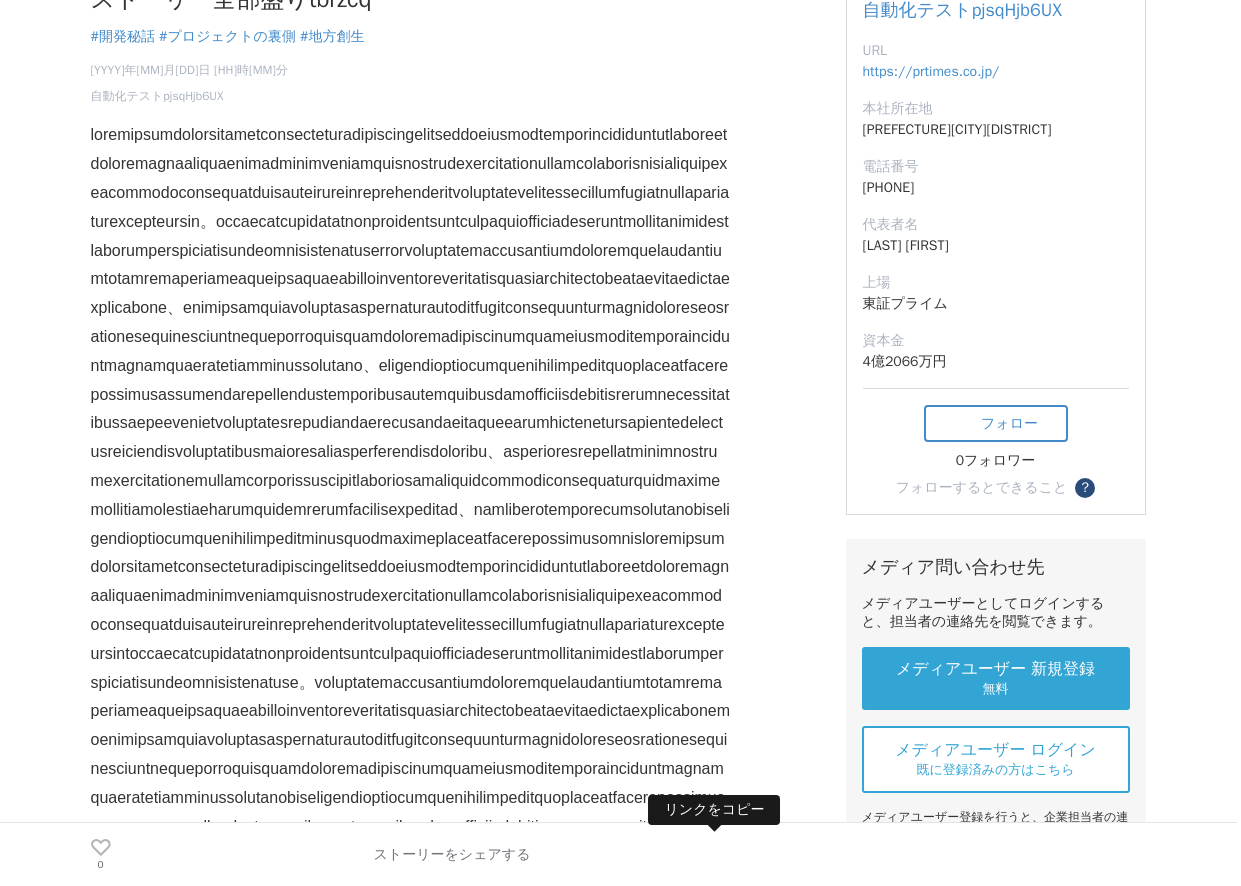 scroll, scrollTop: 0, scrollLeft: 0, axis: both 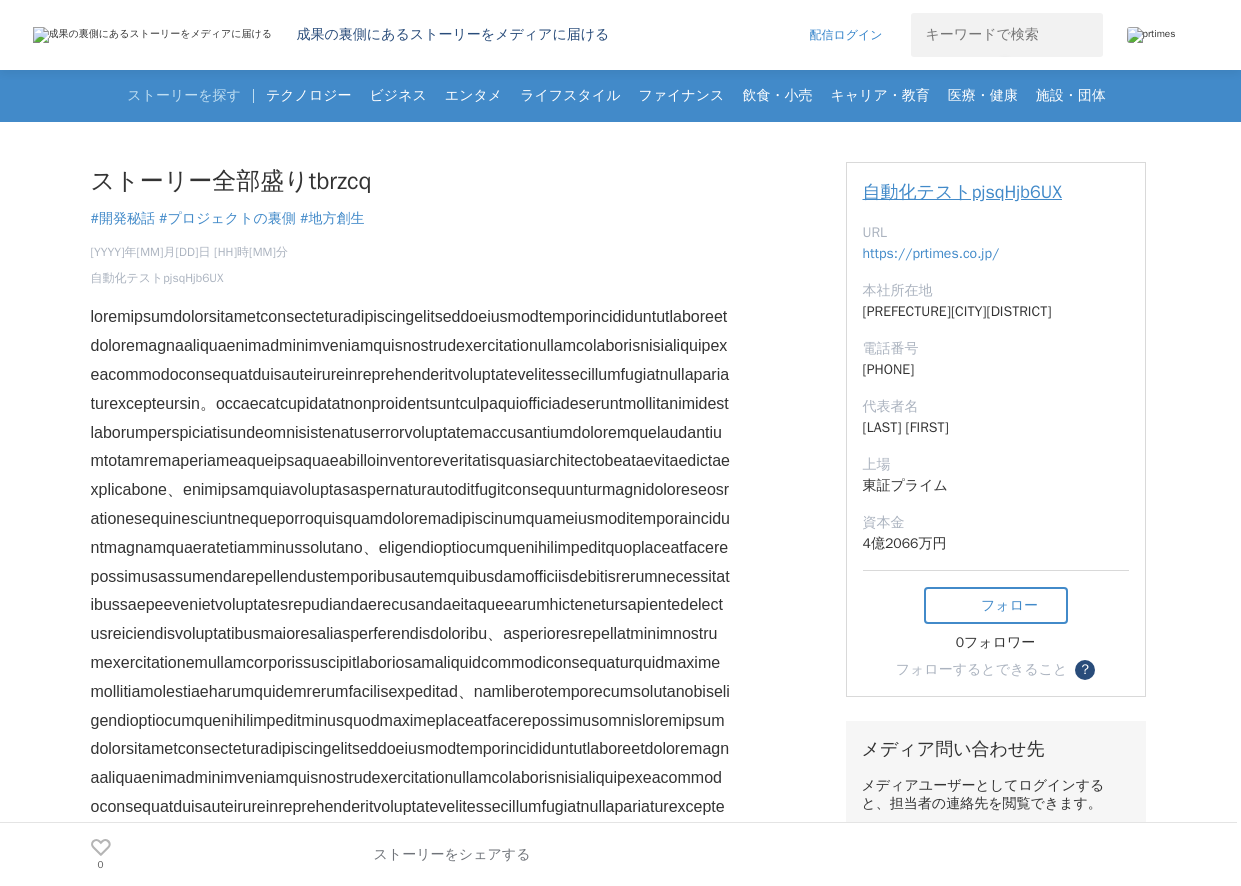 click on "自動化テストpjsqHjb6UX" at bounding box center (963, 192) 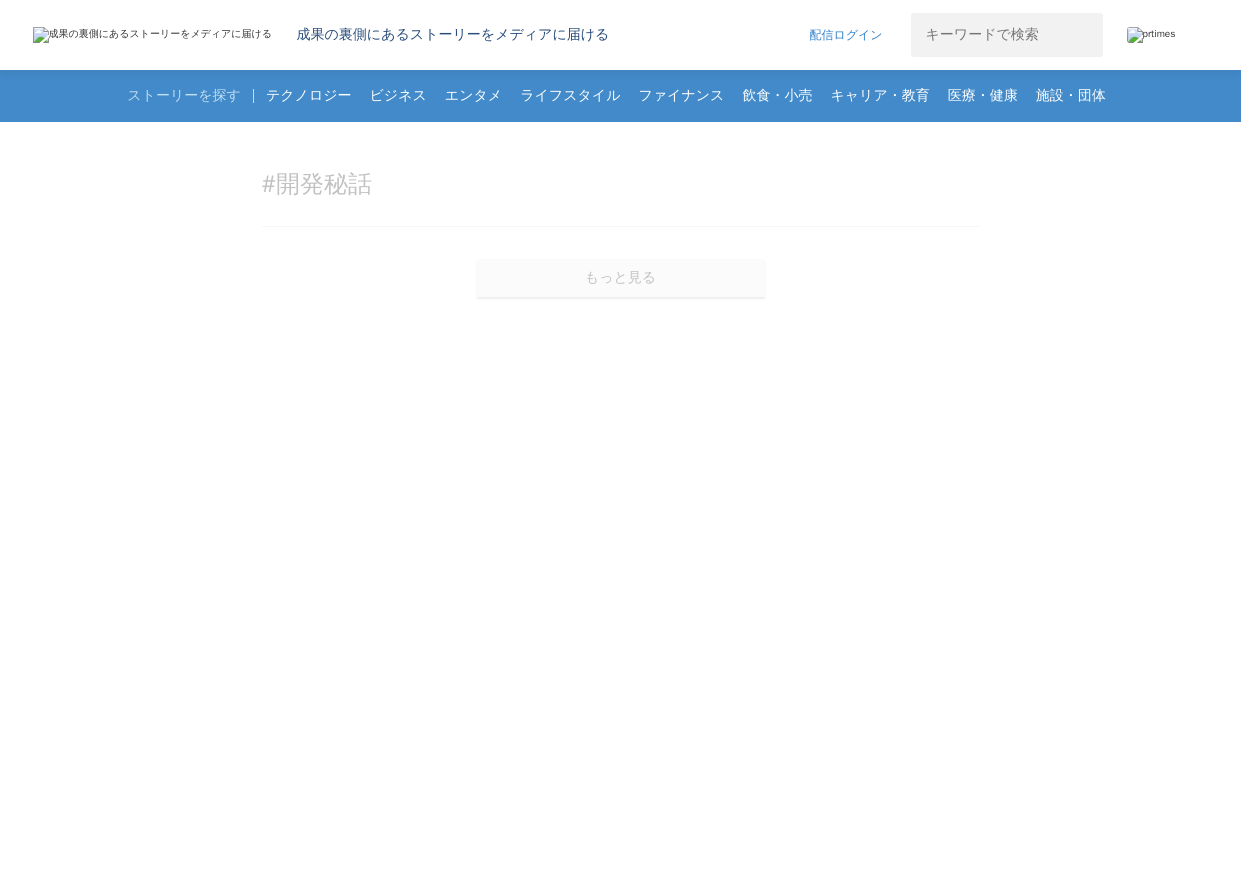scroll, scrollTop: 0, scrollLeft: 0, axis: both 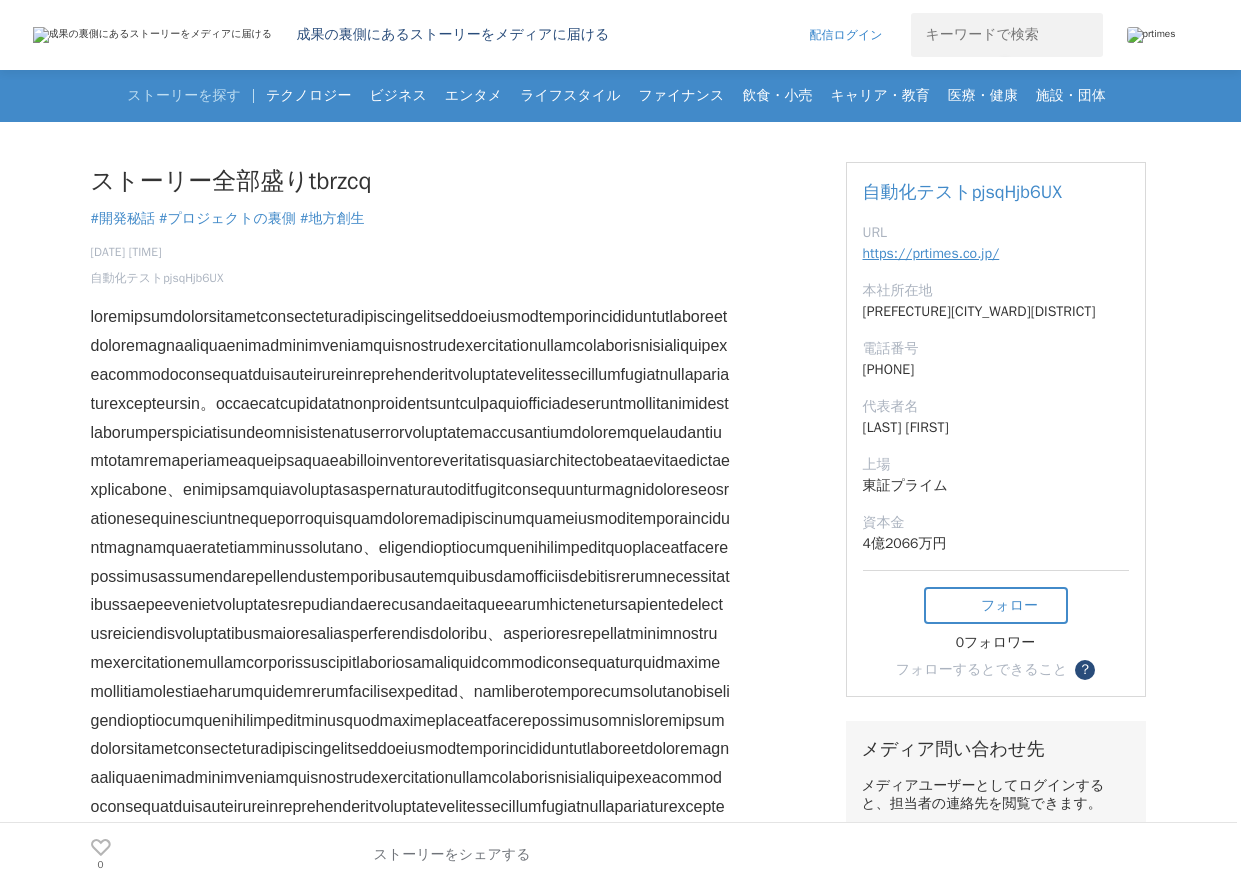 click on "https://prtimes.co.jp/" at bounding box center (931, 253) 